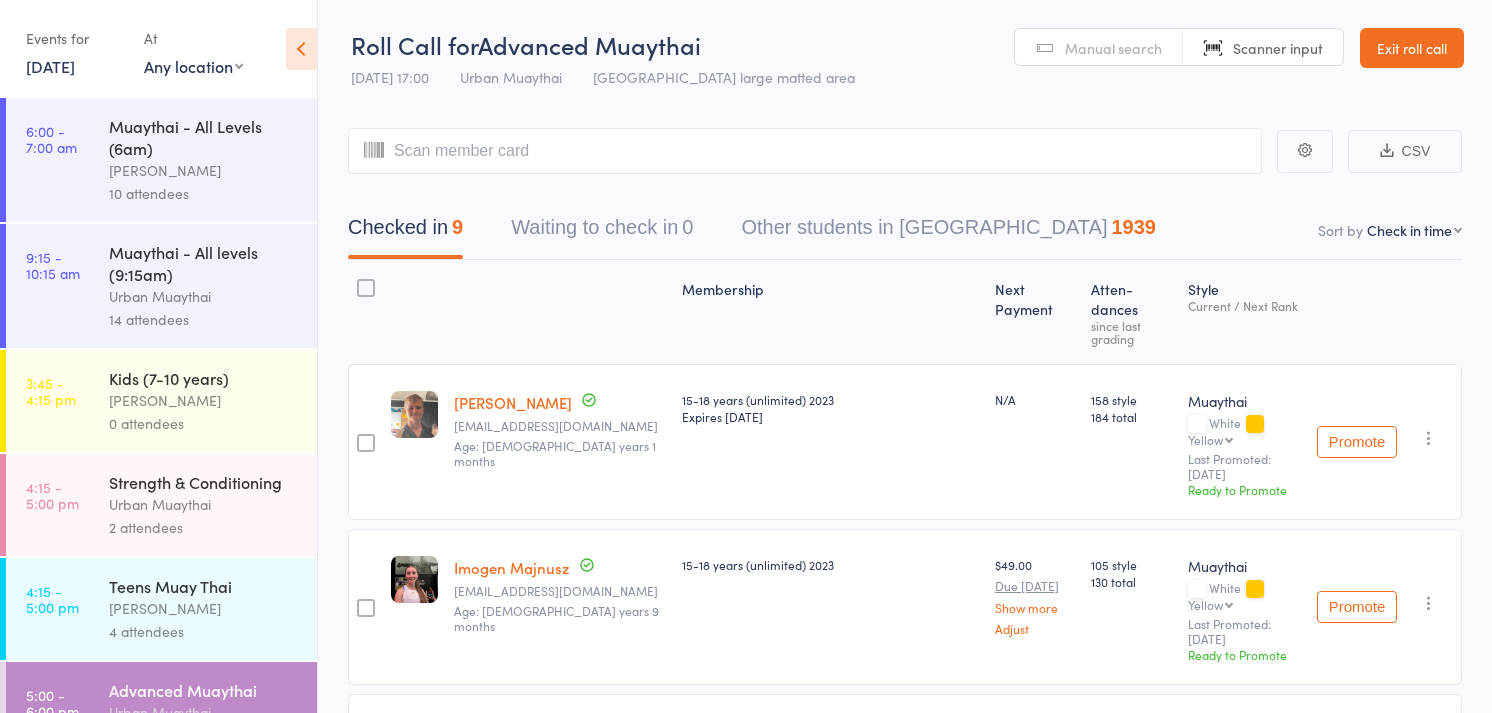 scroll, scrollTop: 0, scrollLeft: 0, axis: both 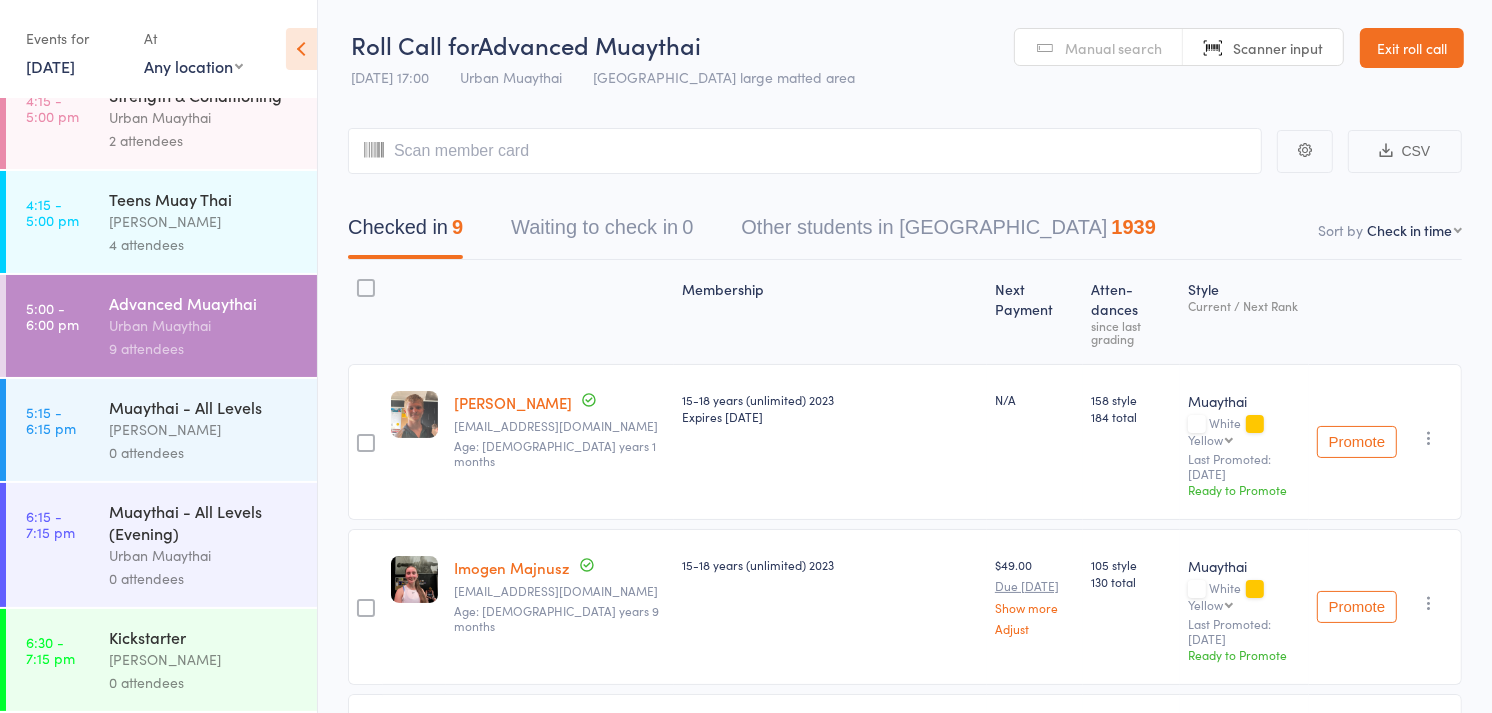 click on "[PERSON_NAME]" at bounding box center (204, 429) 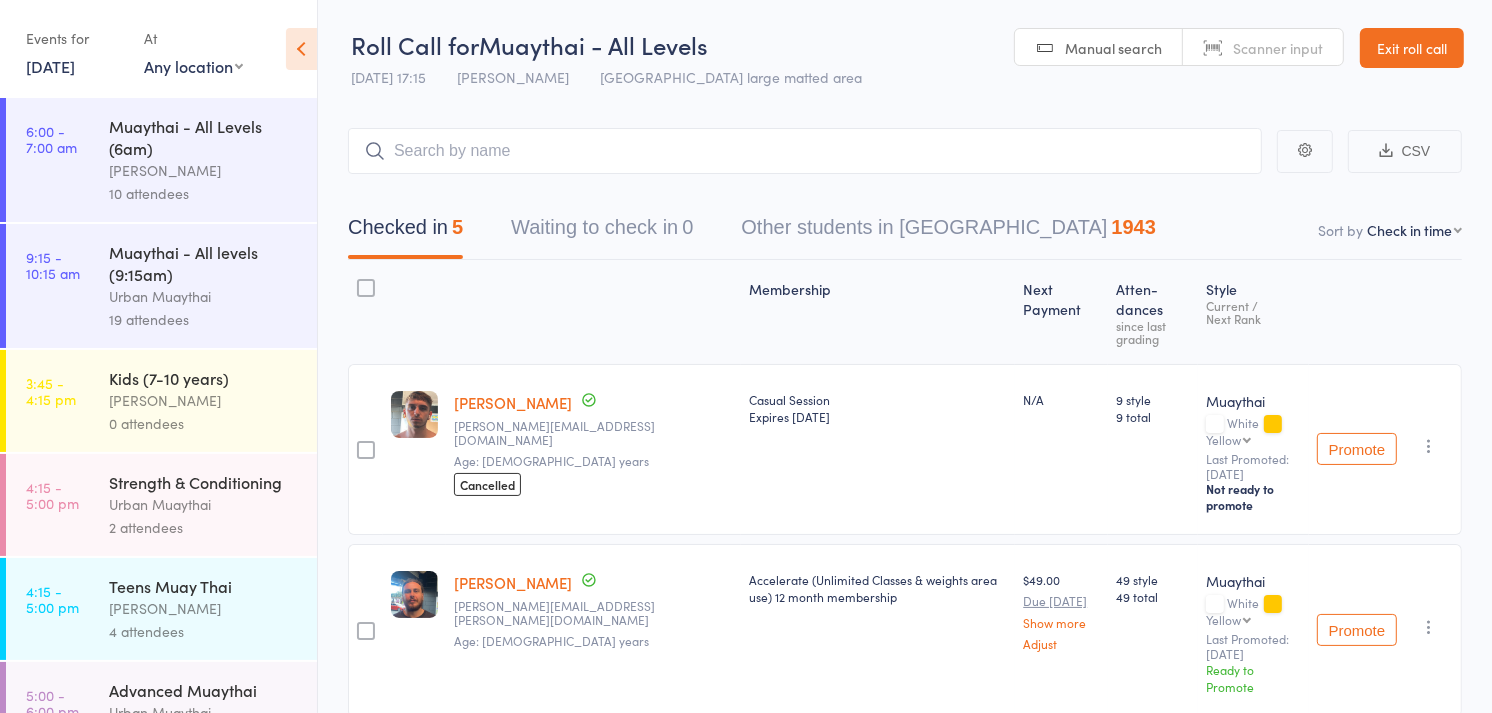 click on "Roll Call for  Muaythai - All Levels [DATE] 17:15  [PERSON_NAME]  Miami large matted area  Manual search Scanner input Exit roll call" at bounding box center [905, 49] 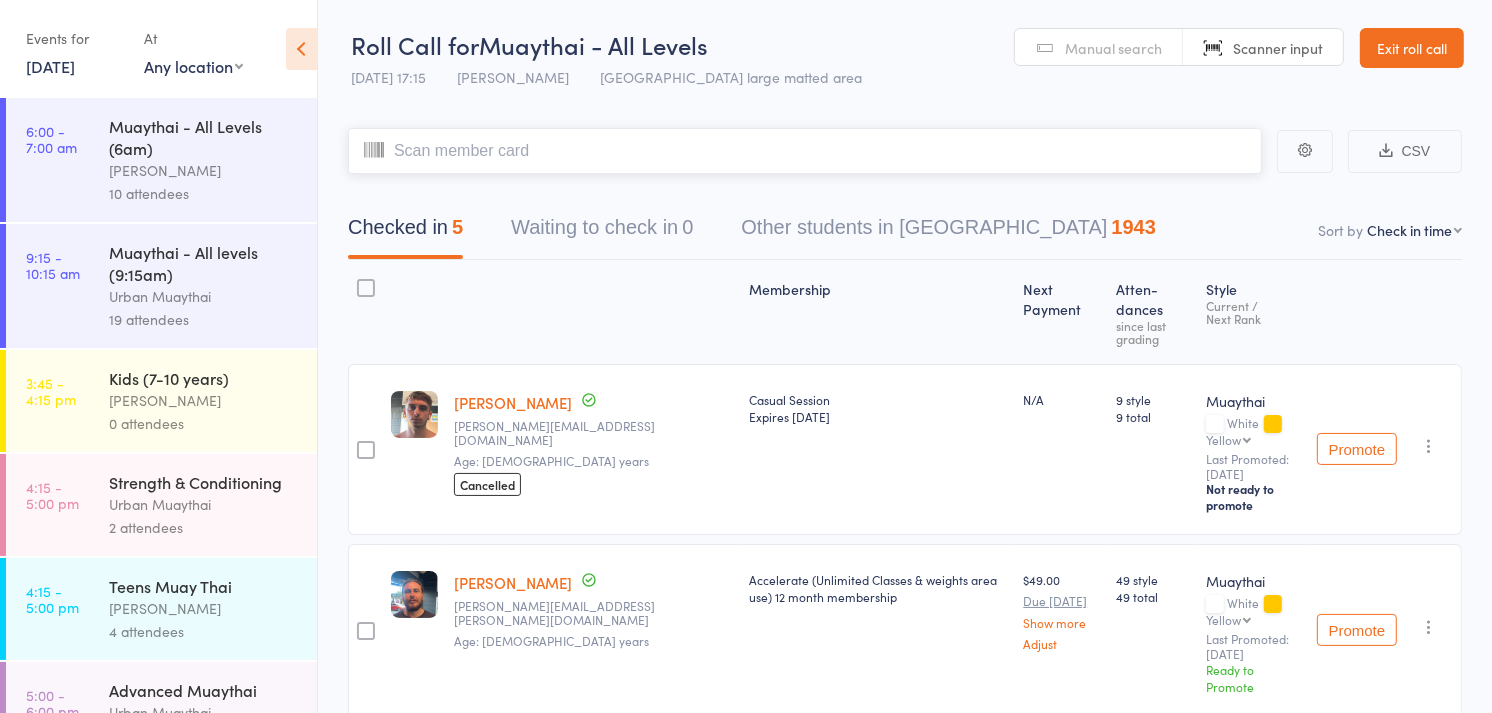 click at bounding box center [805, 151] 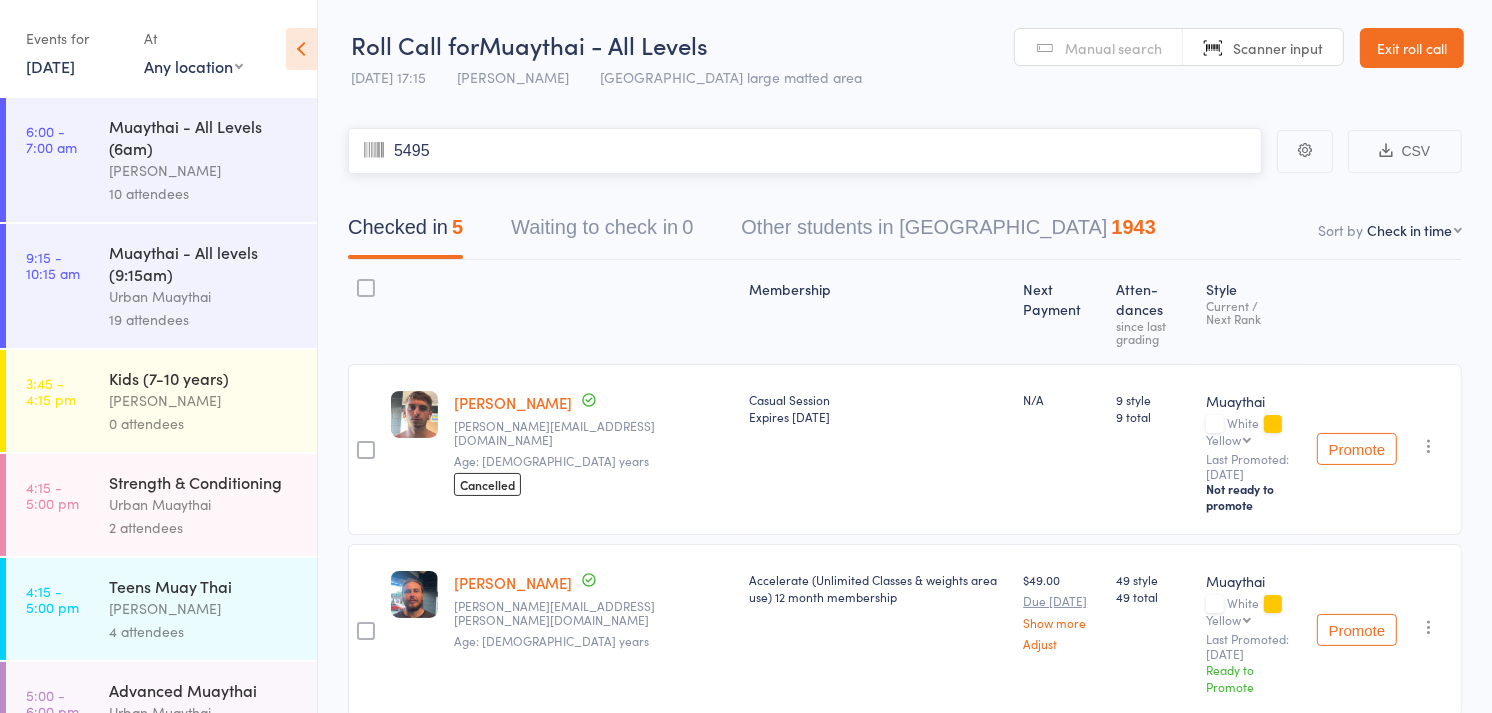 type on "5495" 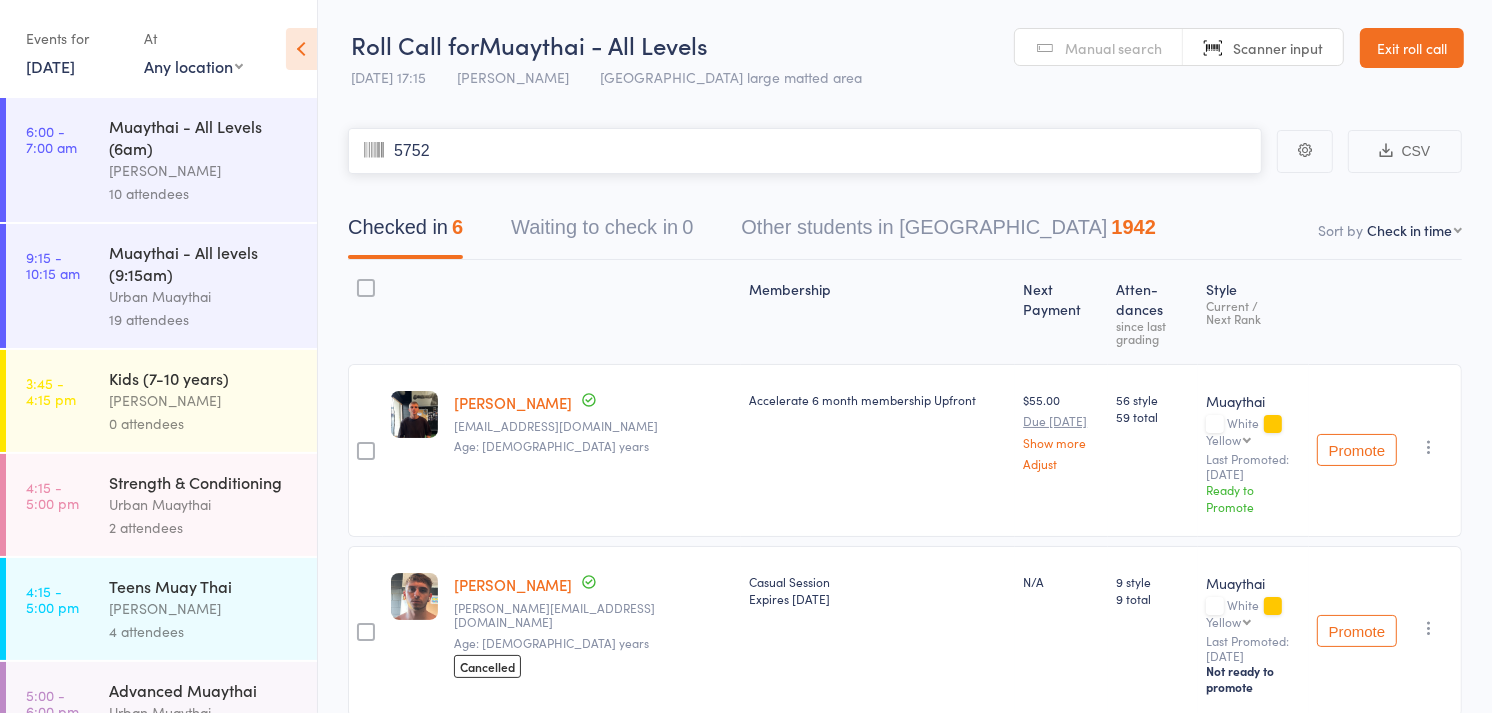 type on "5752" 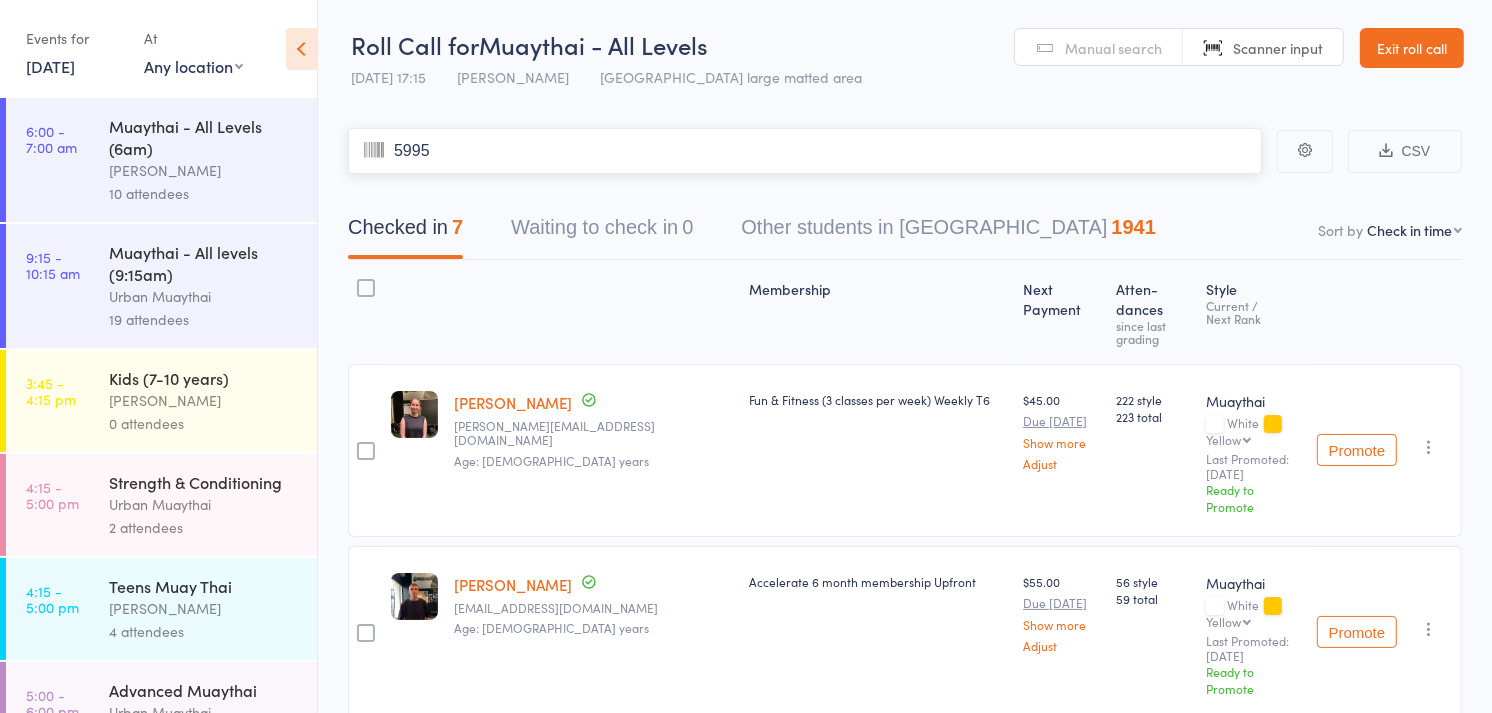 type on "5995" 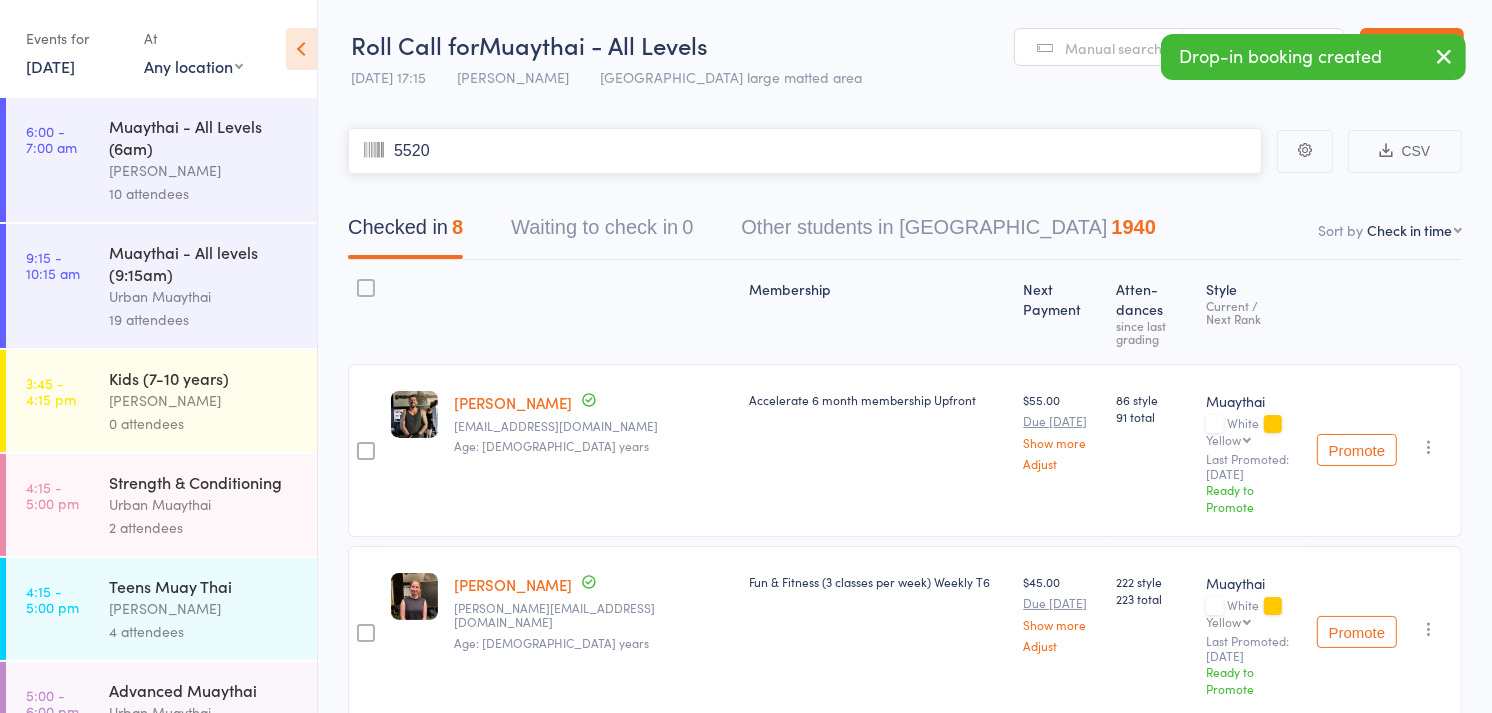 type on "5520" 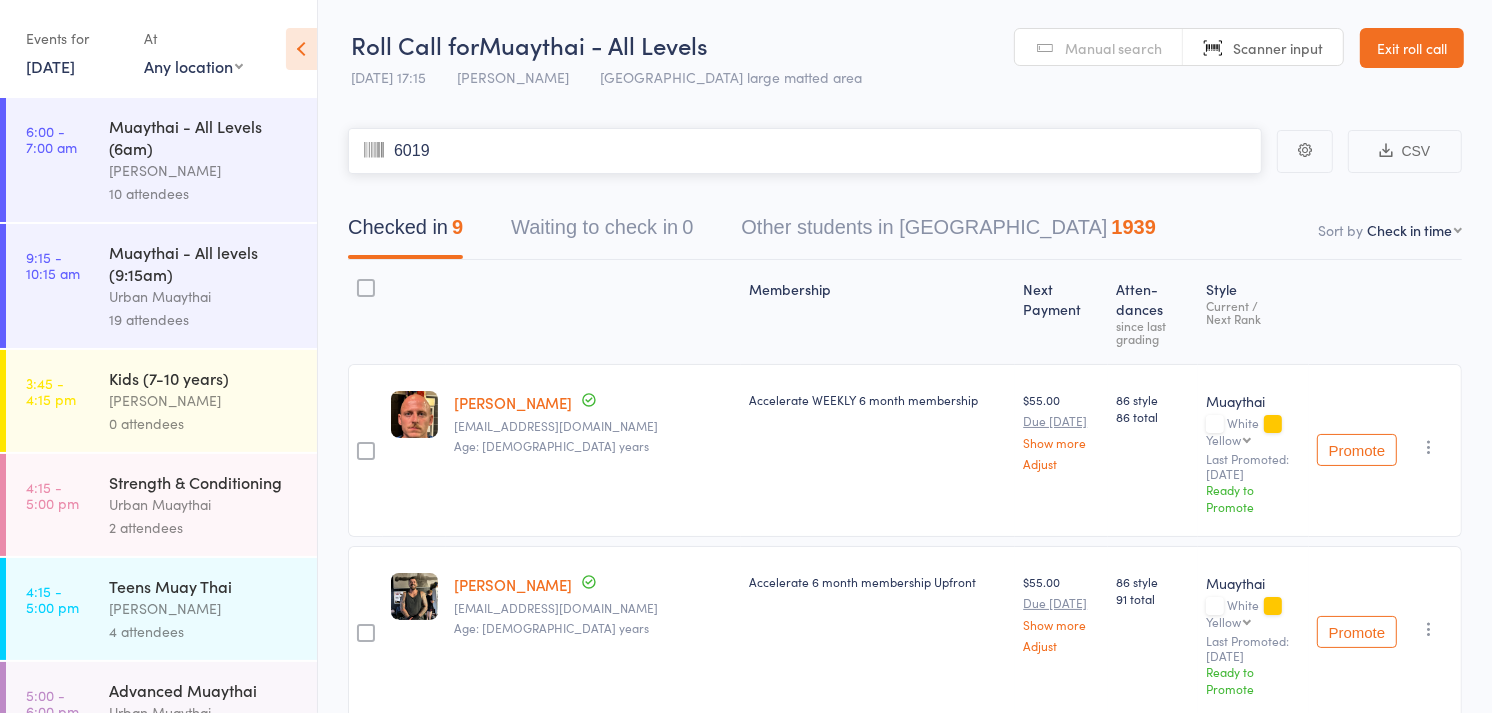 type on "6019" 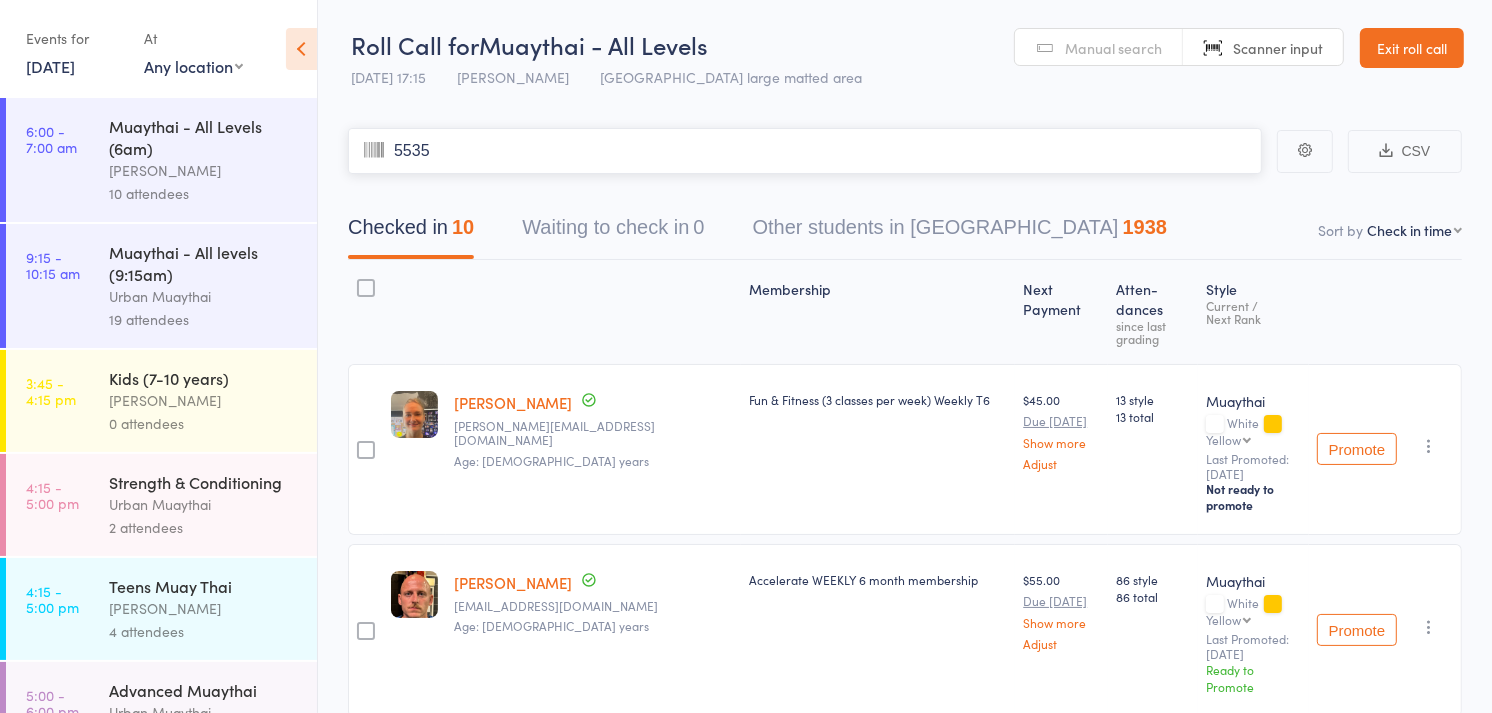 type on "5535" 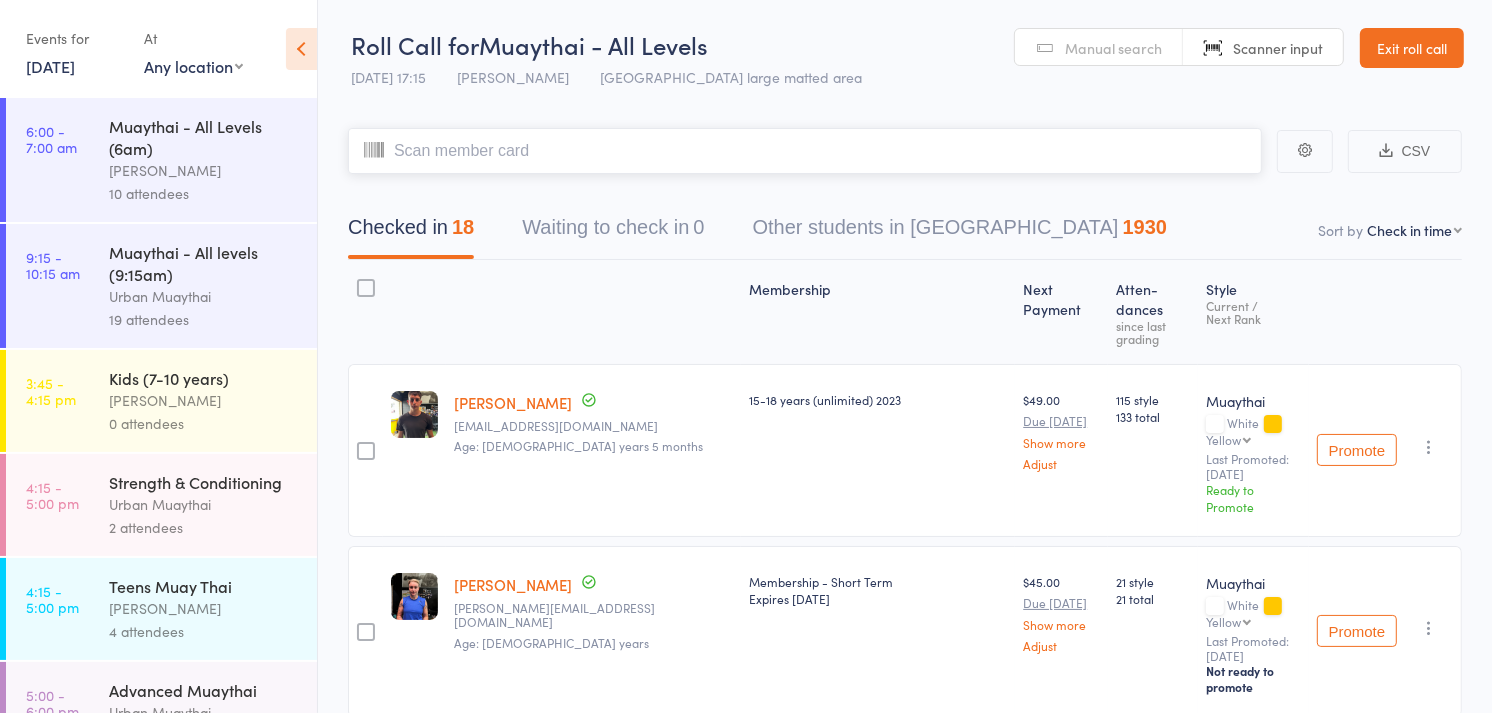 scroll, scrollTop: 411, scrollLeft: 0, axis: vertical 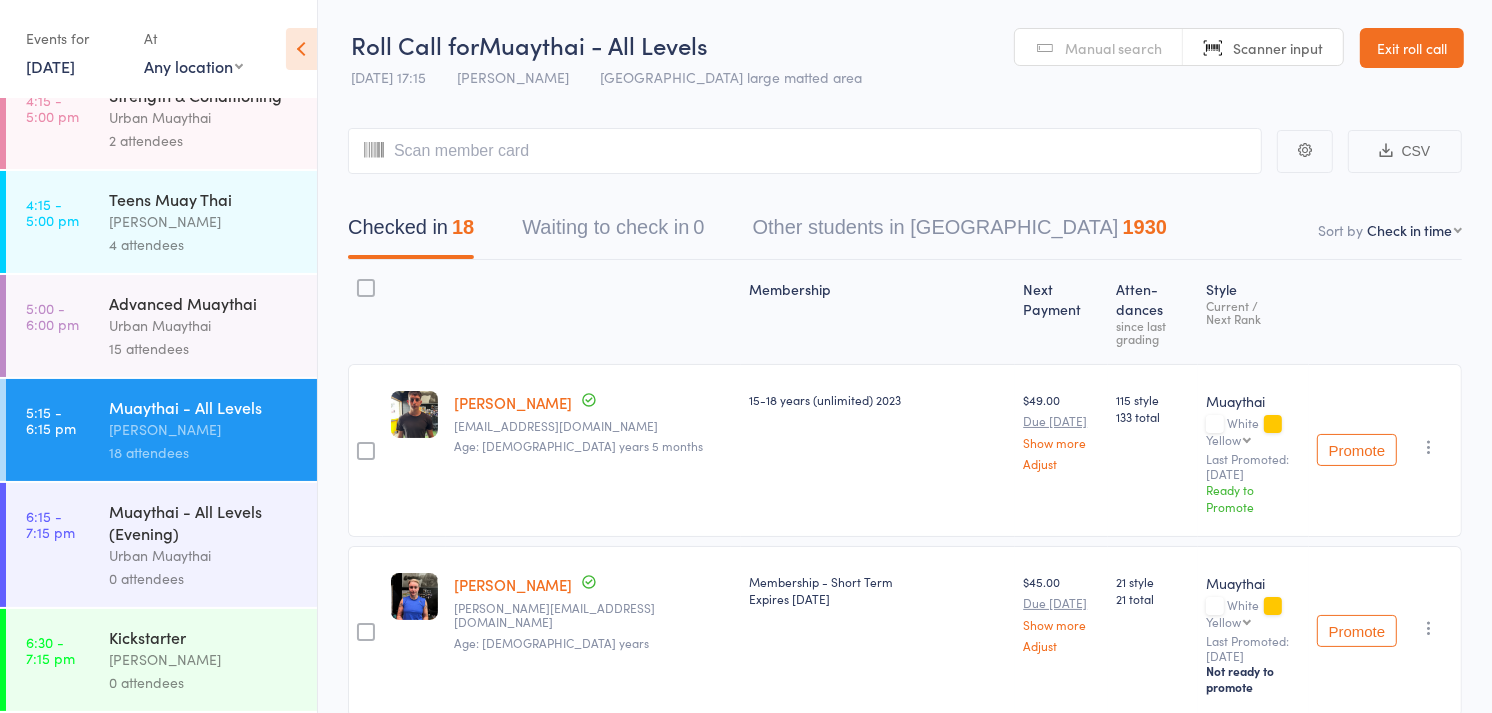 click on "Muaythai - All Levels (Evening)" at bounding box center (204, 522) 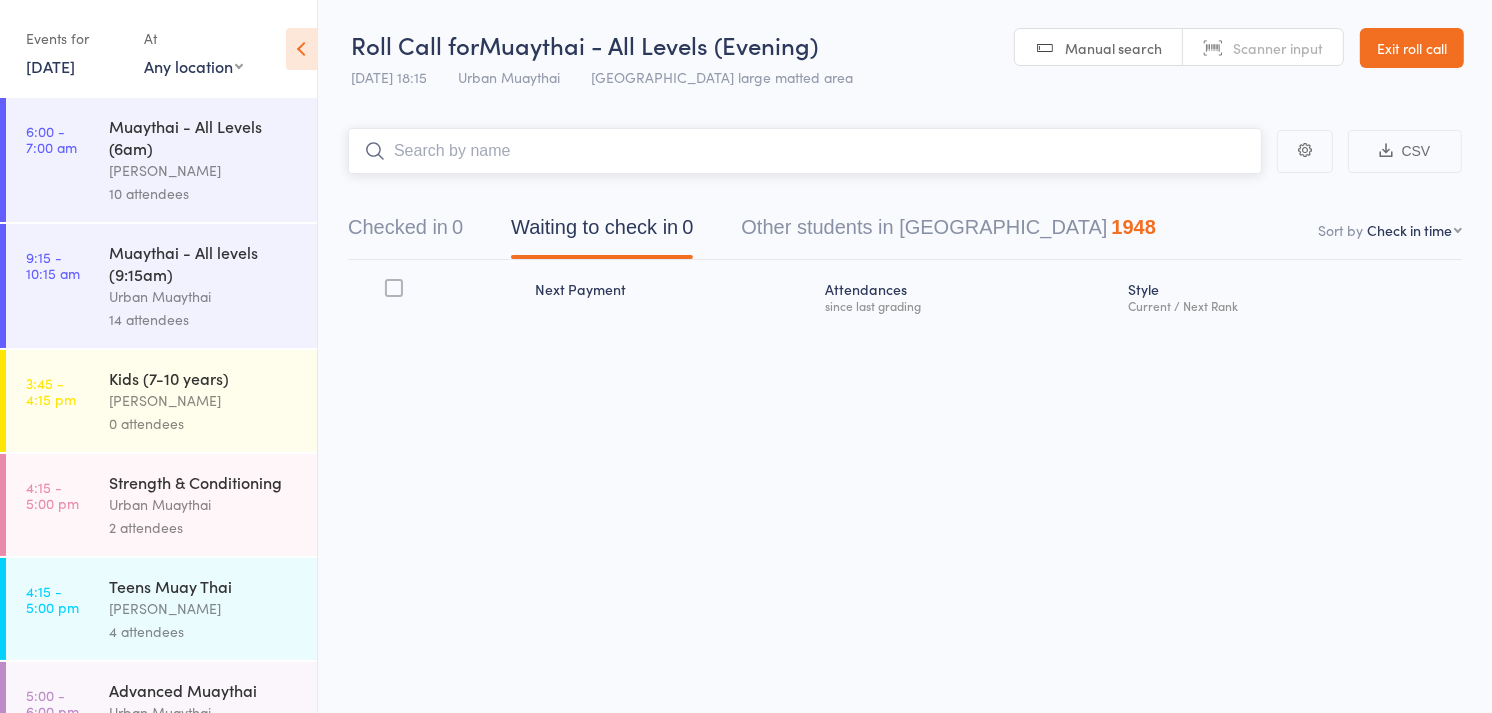 drag, startPoint x: 431, startPoint y: 227, endPoint x: 553, endPoint y: 177, distance: 131.8484 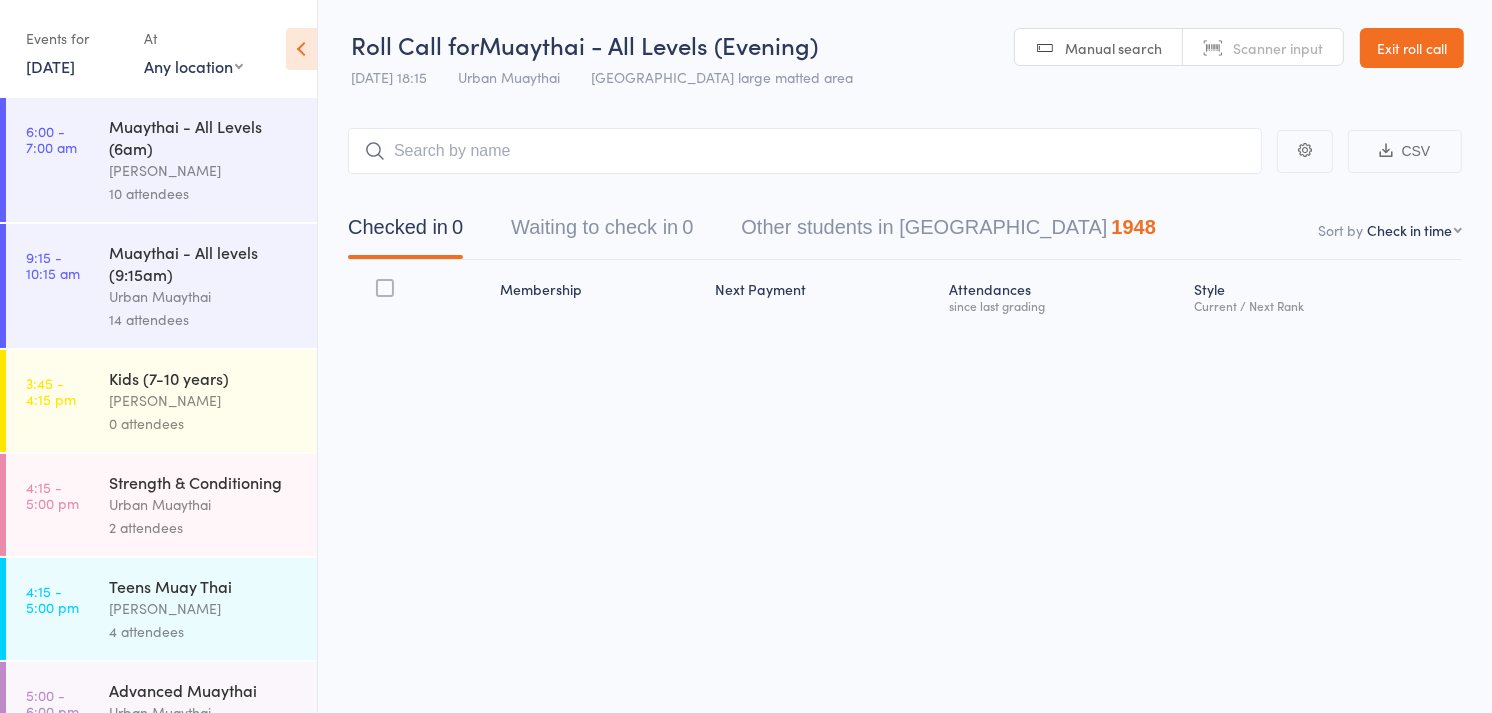 click on "Scanner input" at bounding box center (1278, 48) 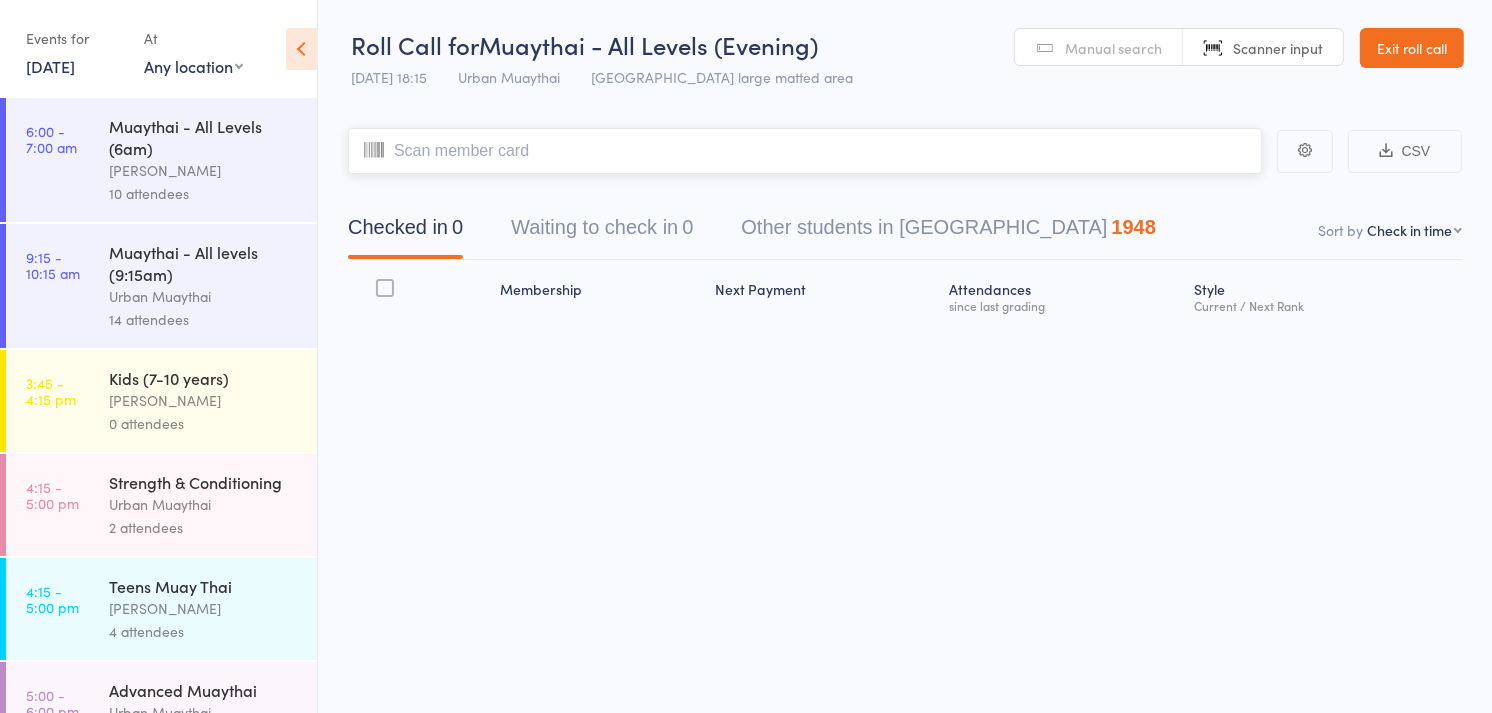 click at bounding box center (805, 151) 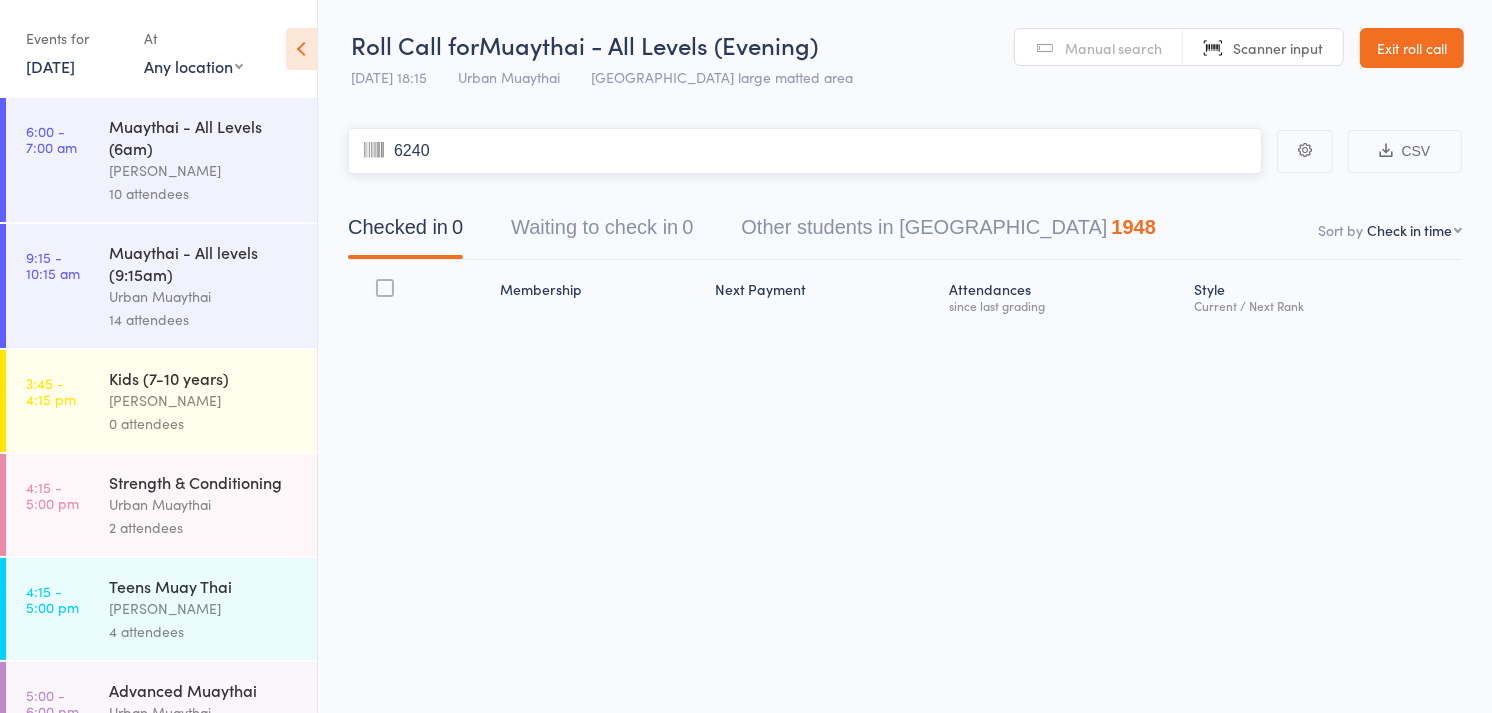 type on "6240" 